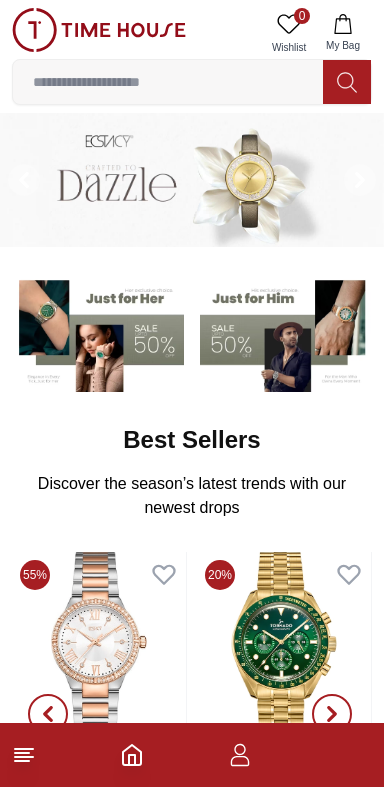 scroll, scrollTop: 0, scrollLeft: 0, axis: both 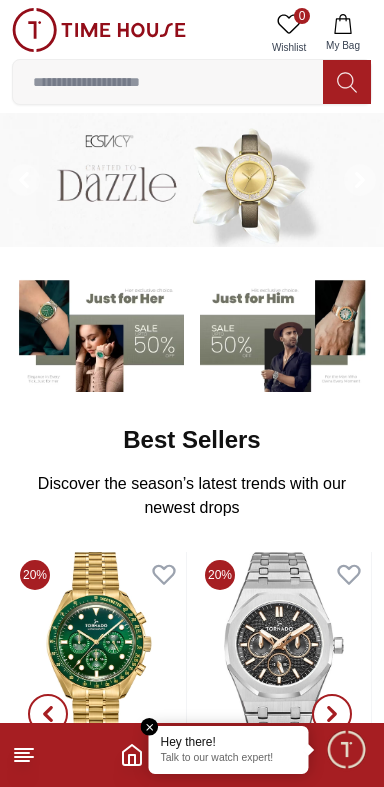 click at bounding box center [192, 755] 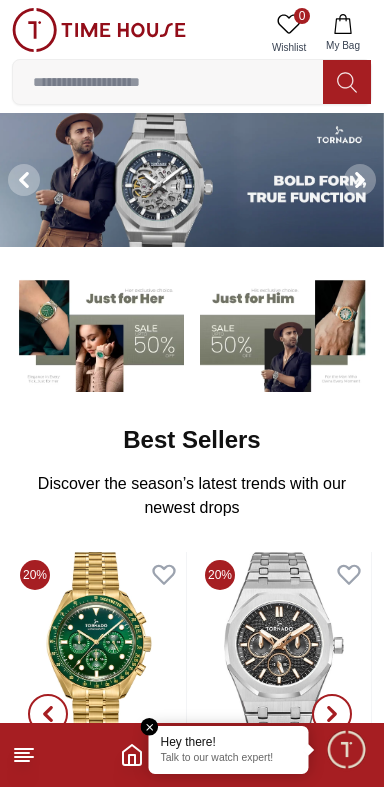 click at bounding box center (346, 749) 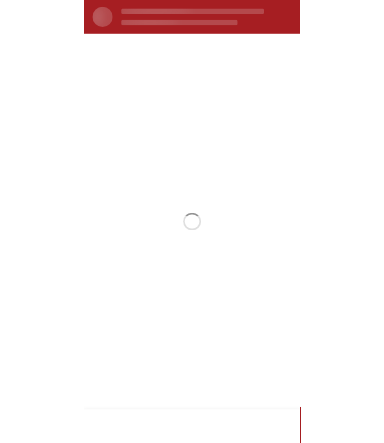 scroll, scrollTop: 0, scrollLeft: 0, axis: both 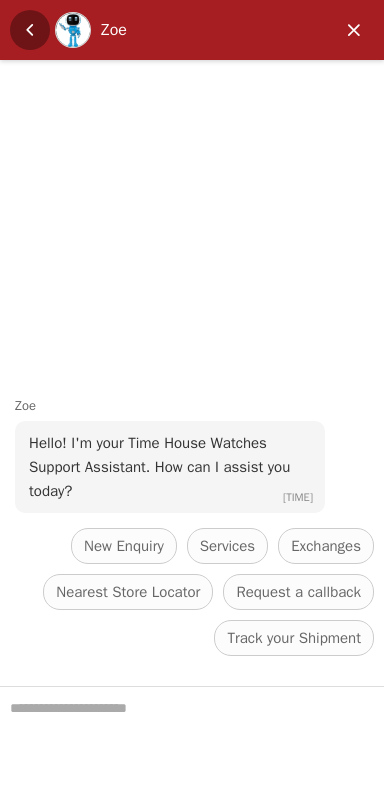 click at bounding box center (30, 30) 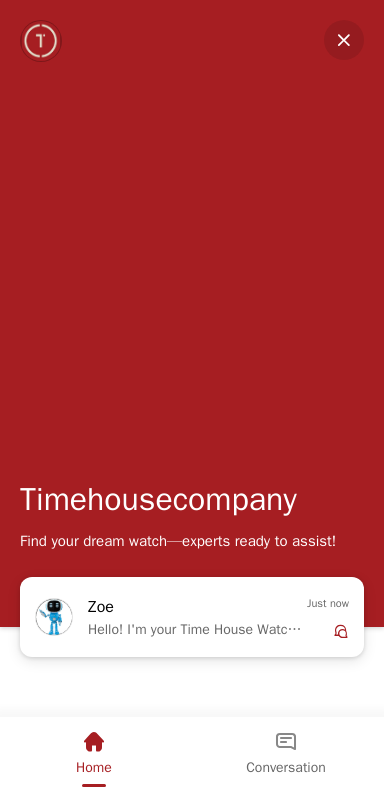 click at bounding box center (344, 40) 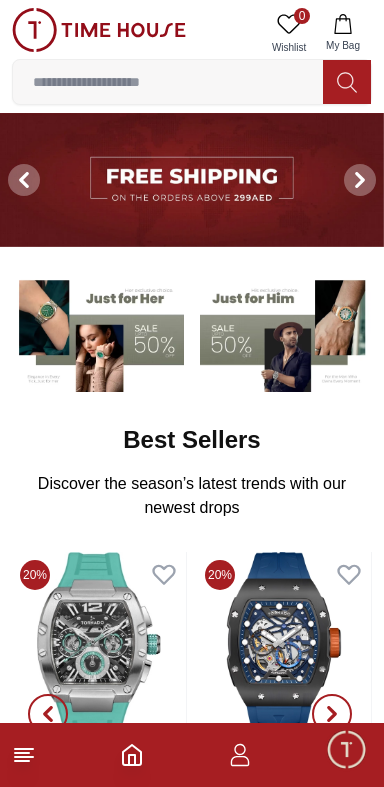 click 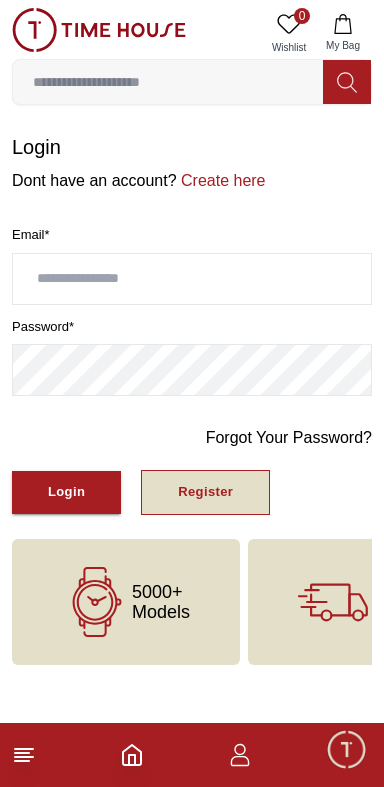 click on "Register" at bounding box center [205, 492] 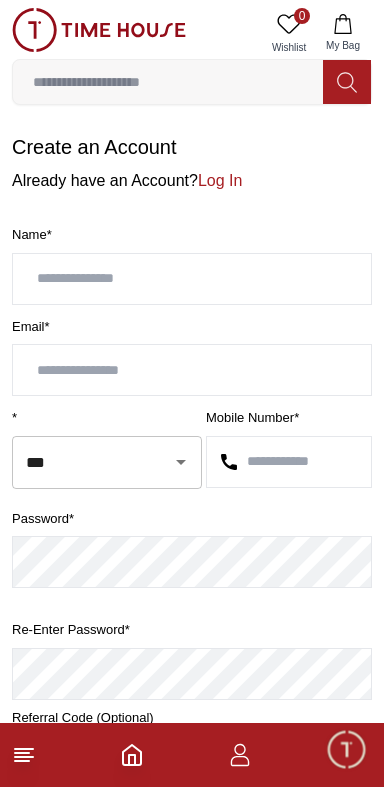 click at bounding box center [192, 279] 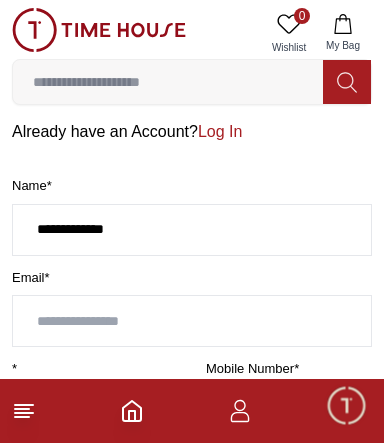 scroll, scrollTop: 66, scrollLeft: 0, axis: vertical 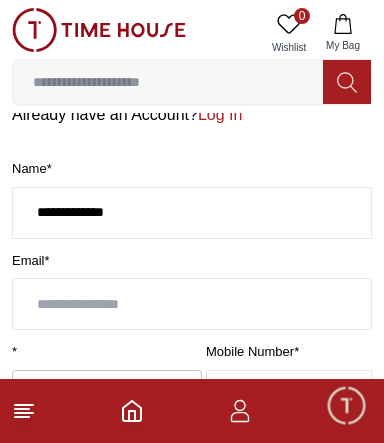type on "**********" 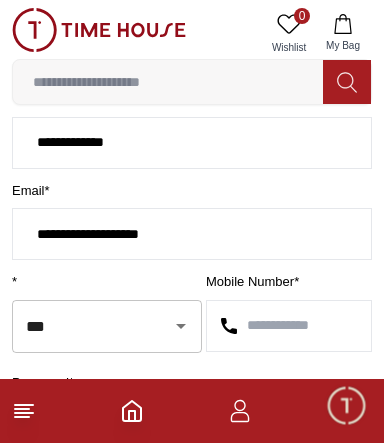scroll, scrollTop: 137, scrollLeft: 0, axis: vertical 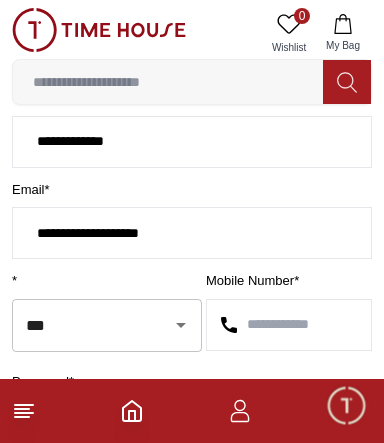 type on "**********" 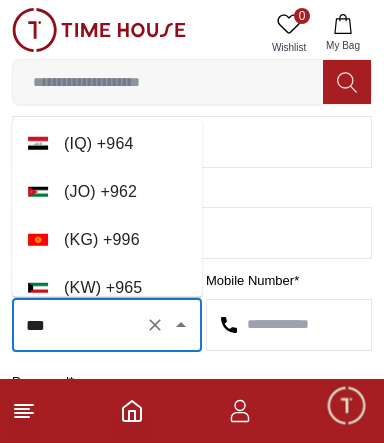 scroll, scrollTop: 0, scrollLeft: 0, axis: both 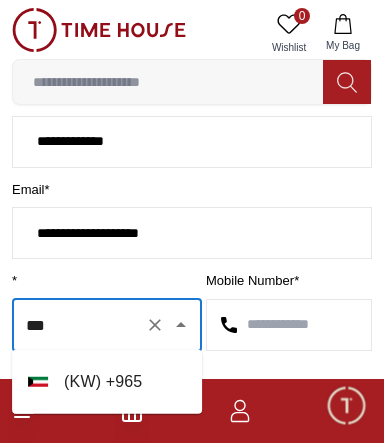 click on "( KW ) + 965" at bounding box center [107, 382] 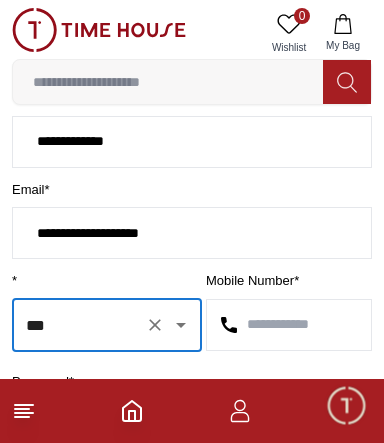 type on "***" 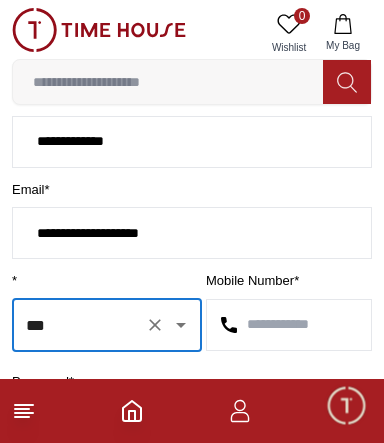 click at bounding box center [289, 325] 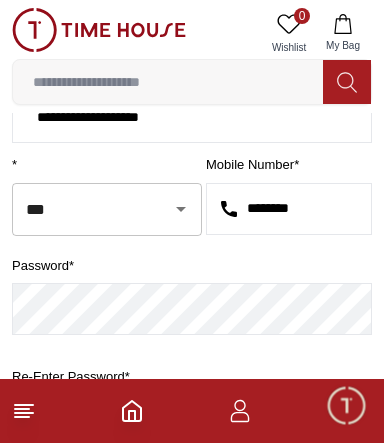 scroll, scrollTop: 257, scrollLeft: 0, axis: vertical 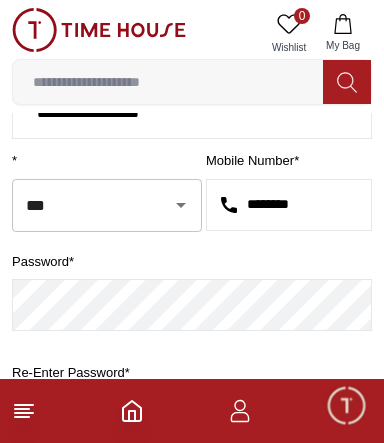 type on "********" 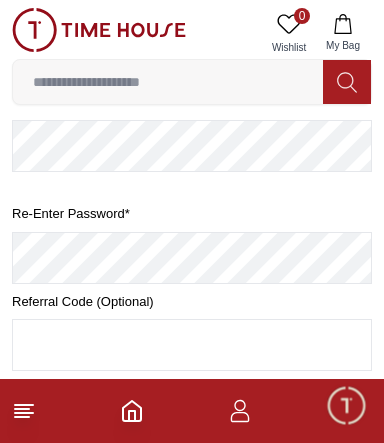 scroll, scrollTop: 421, scrollLeft: 0, axis: vertical 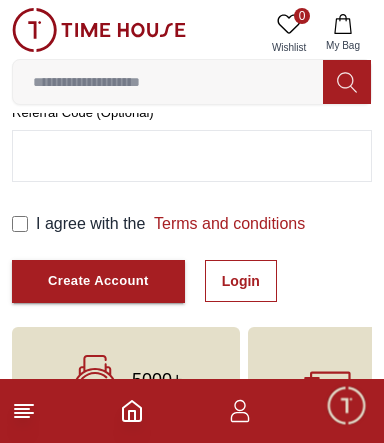 click on "I agree with the    Terms and conditions" at bounding box center [170, 224] 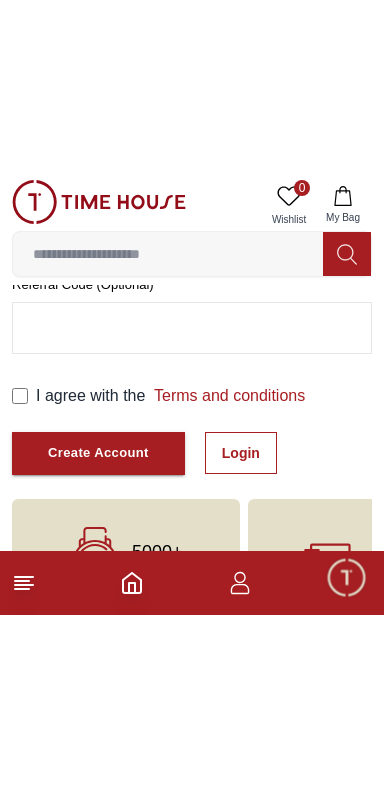 scroll, scrollTop: 347, scrollLeft: 0, axis: vertical 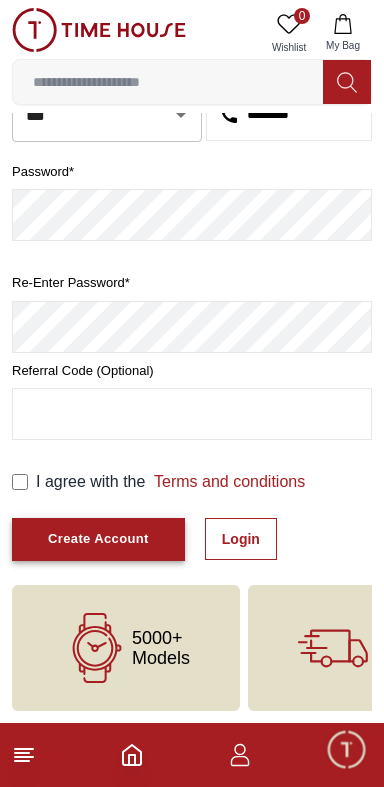 click on "Create Account" at bounding box center (98, 539) 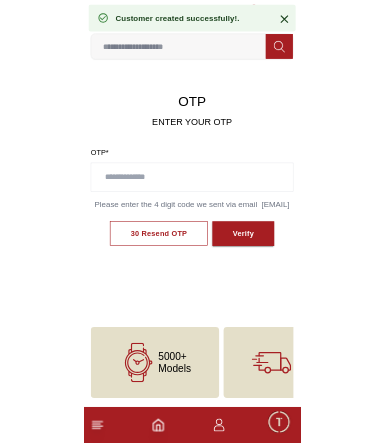 scroll, scrollTop: 84, scrollLeft: 0, axis: vertical 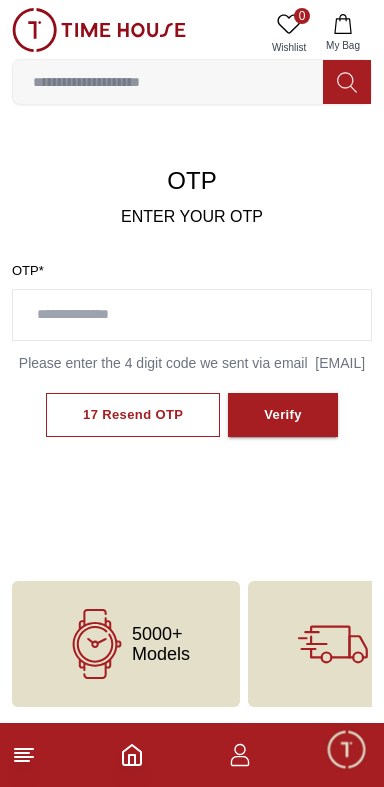 click at bounding box center (192, 315) 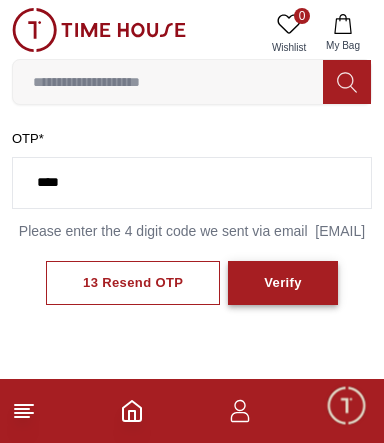 type on "****" 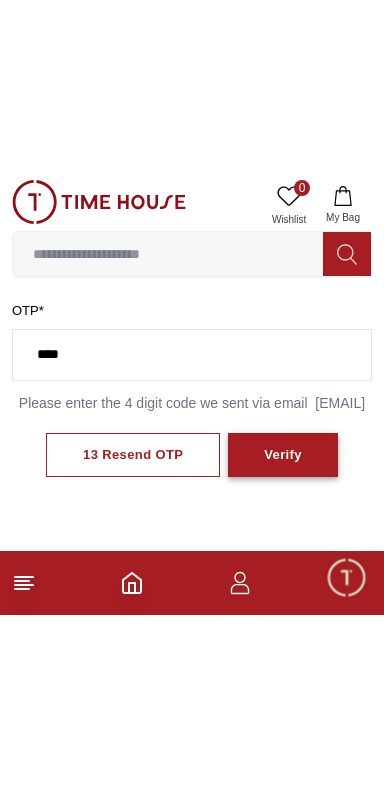 scroll, scrollTop: 86, scrollLeft: 0, axis: vertical 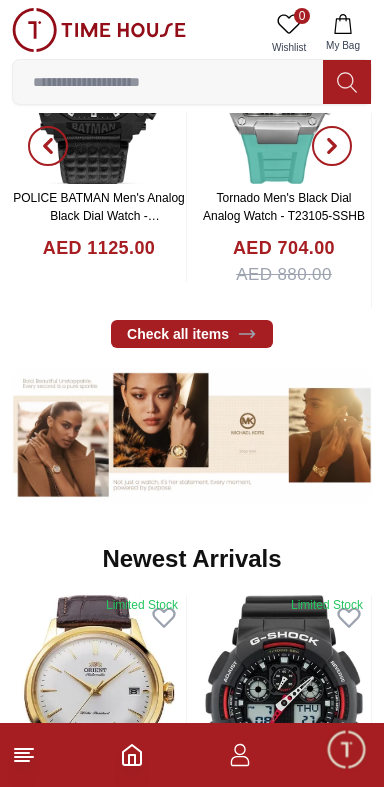 click at bounding box center (192, 755) 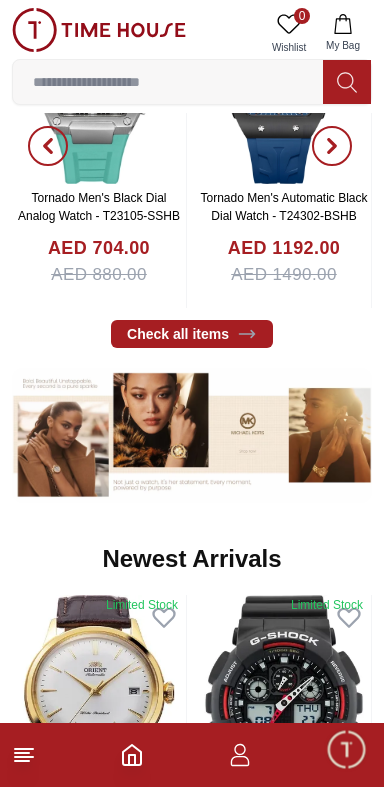 click 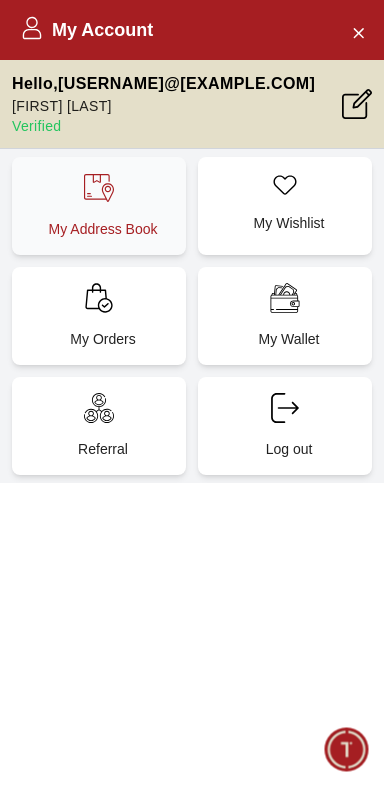 click on "My Address Book" at bounding box center (99, 206) 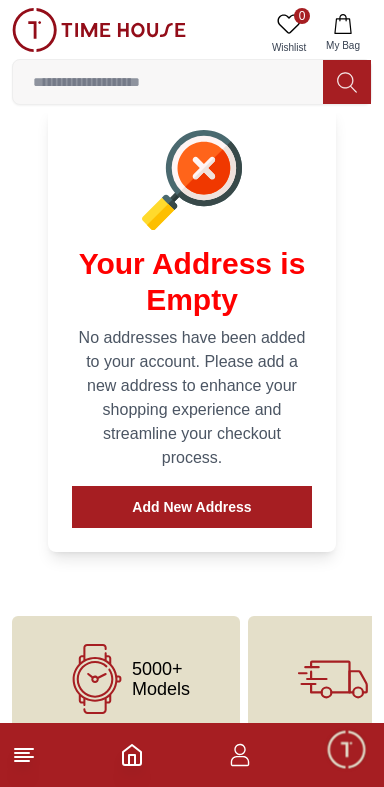 scroll, scrollTop: 163, scrollLeft: 0, axis: vertical 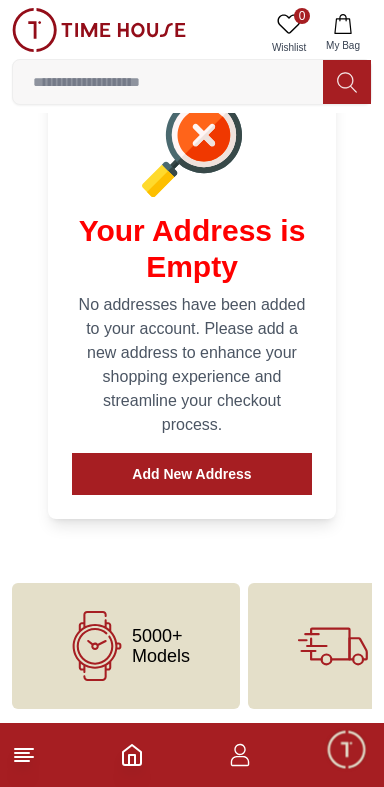 click 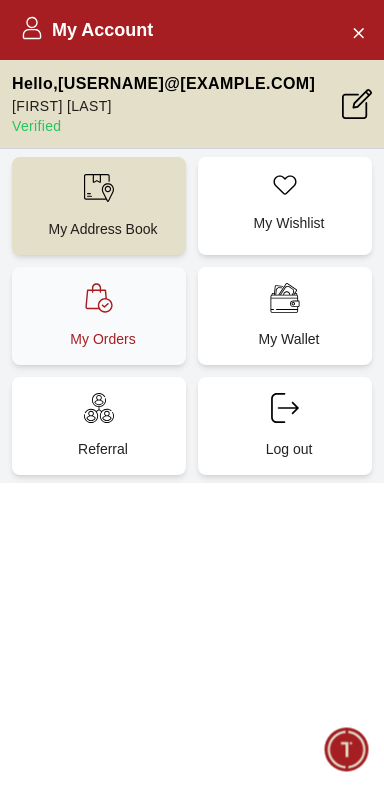 click on "My Orders" at bounding box center (103, 339) 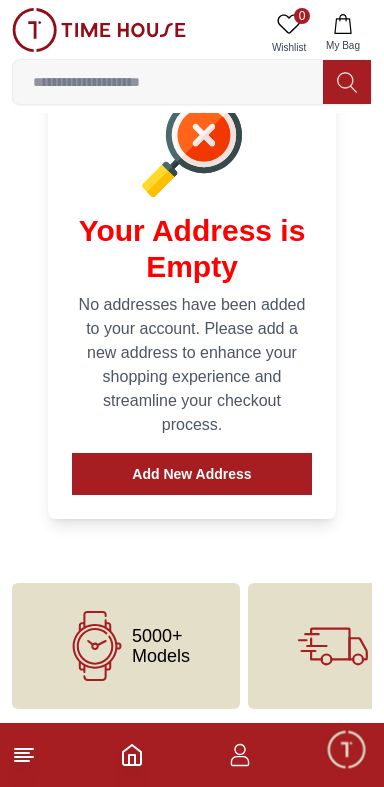 click 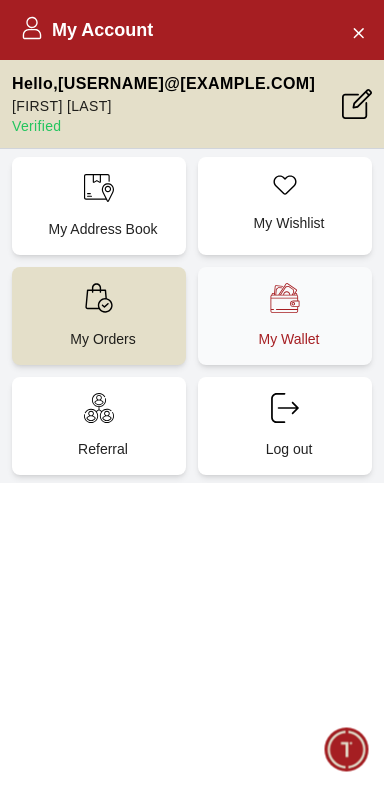 click on "My Wallet" at bounding box center (289, 339) 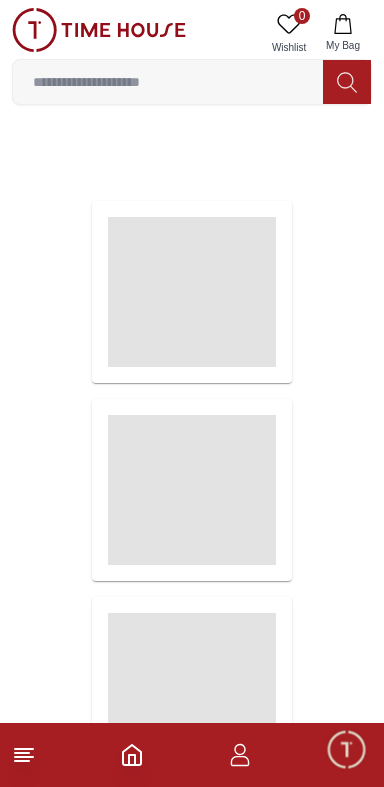 scroll, scrollTop: 0, scrollLeft: 0, axis: both 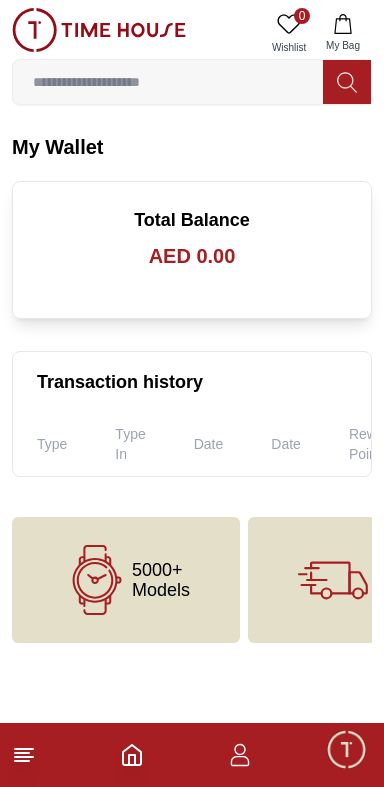 click 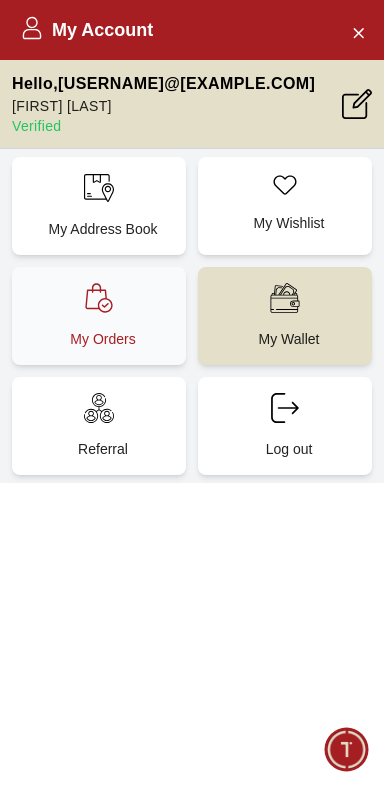 click 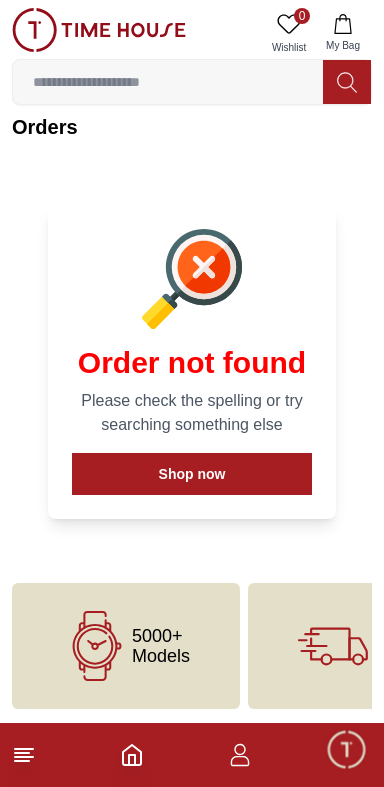 scroll, scrollTop: 0, scrollLeft: 0, axis: both 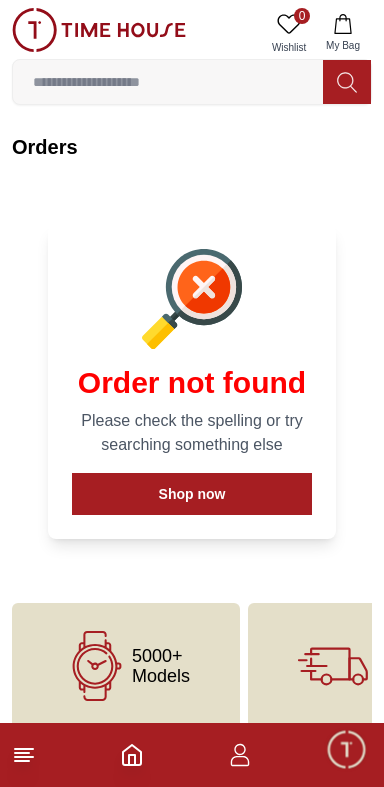 click 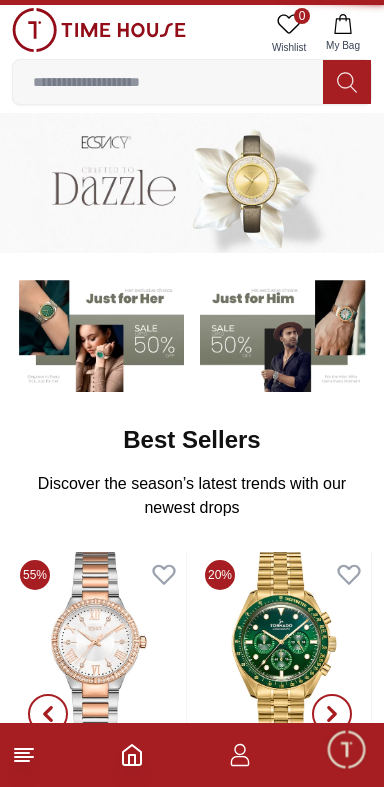 click 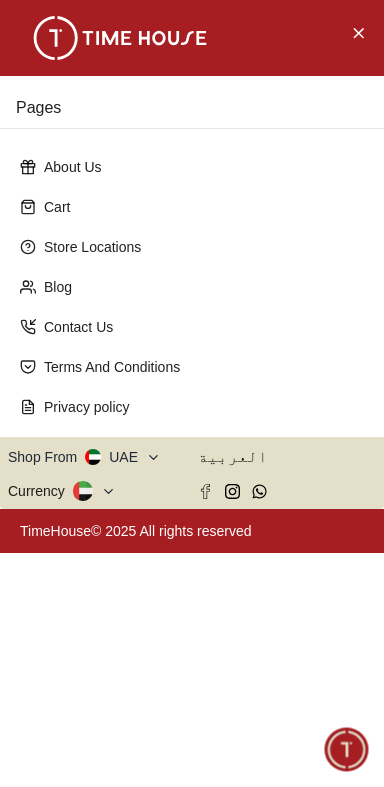 click 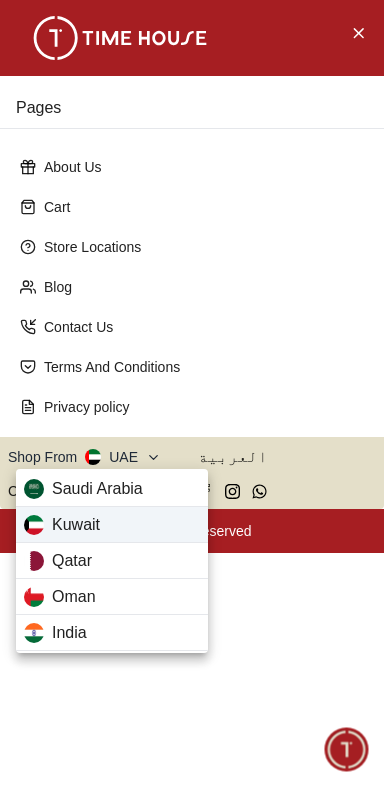 click on "Kuwait" at bounding box center (112, 525) 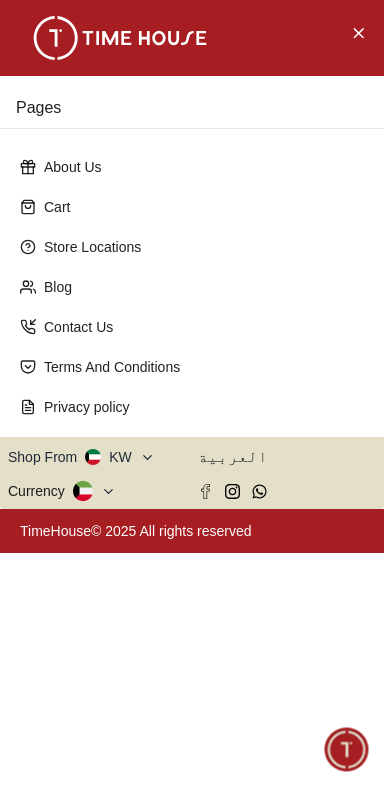 click 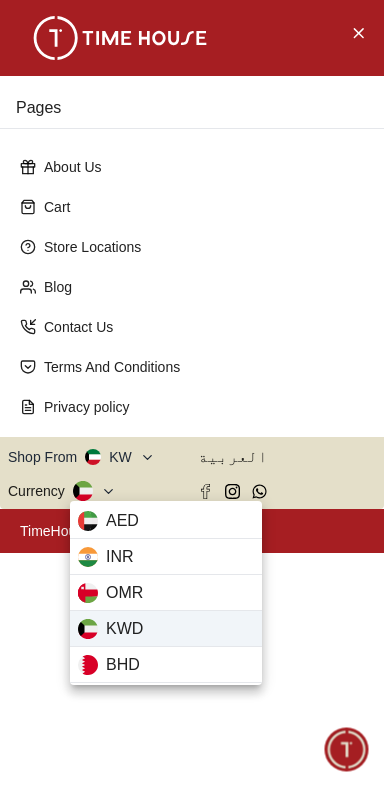 click on "KWD" at bounding box center (166, 629) 